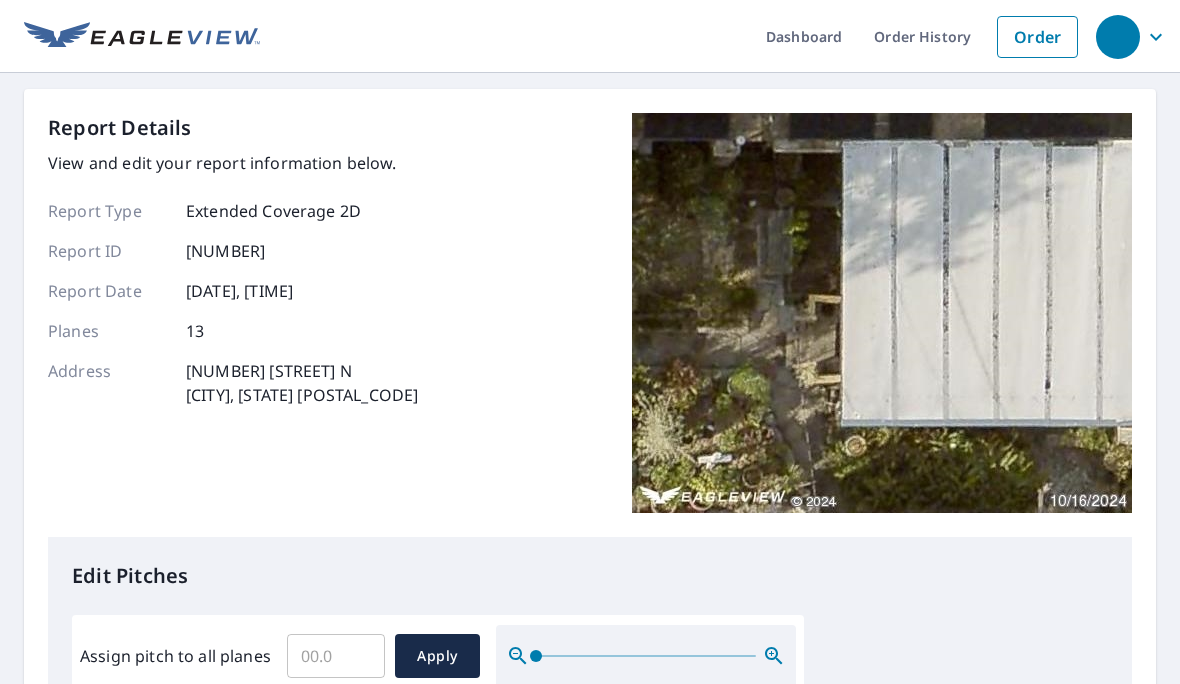 scroll, scrollTop: 0, scrollLeft: 0, axis: both 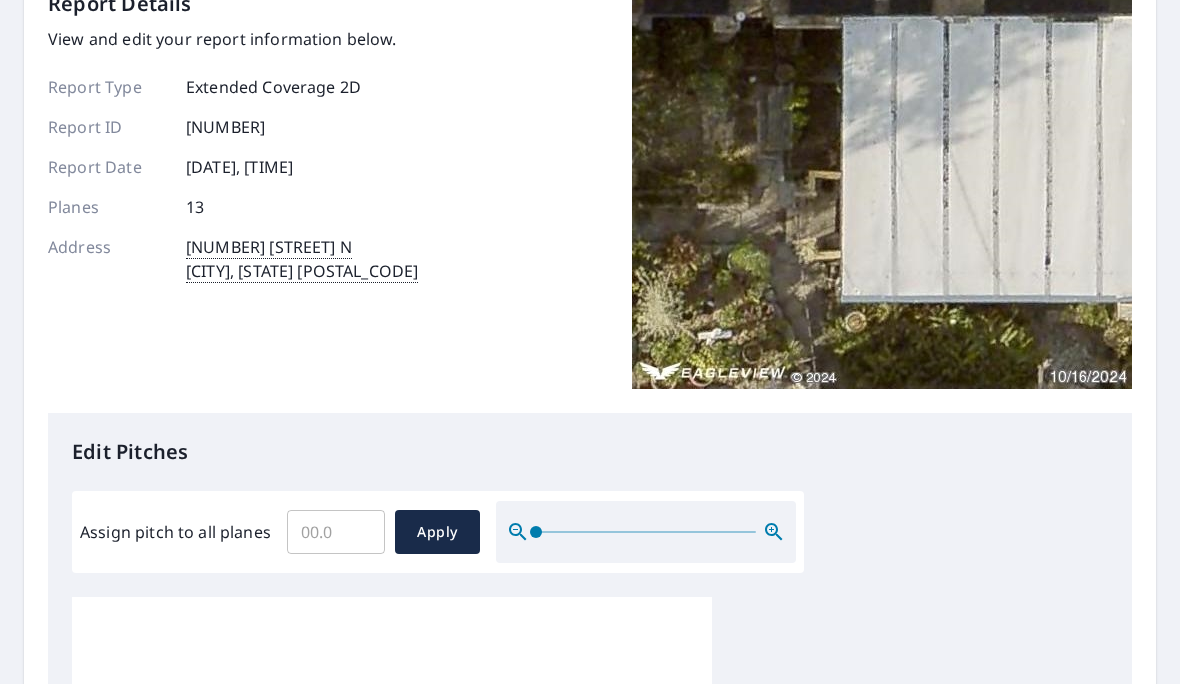 click at bounding box center (536, 532) 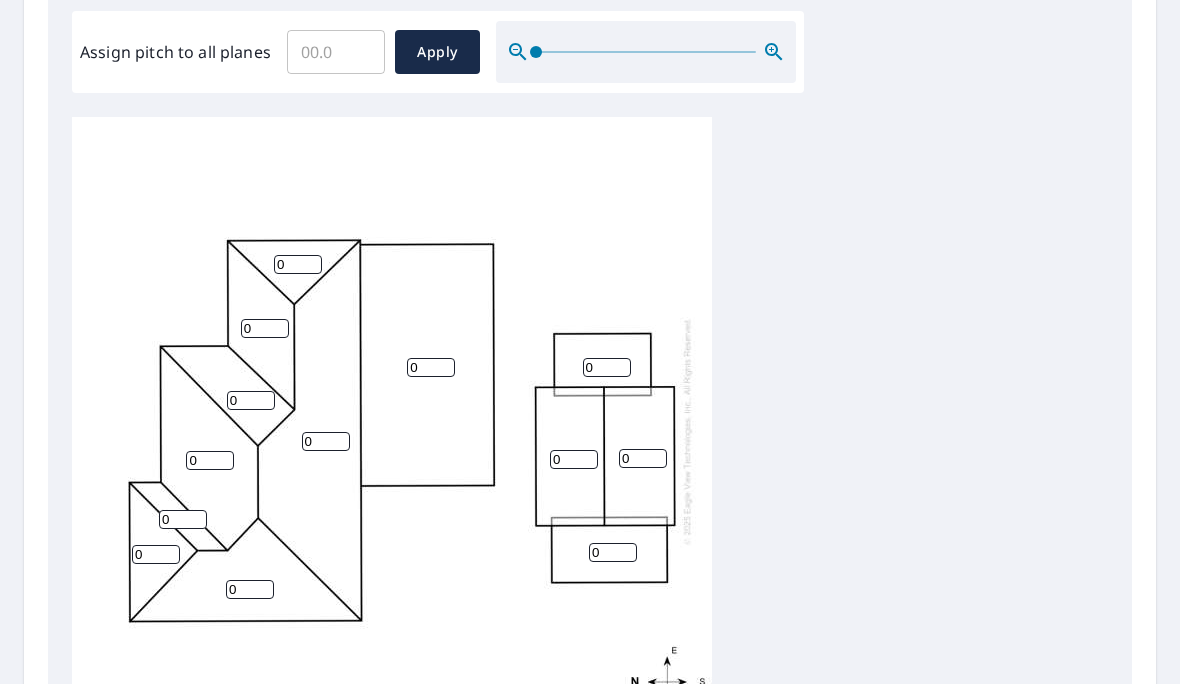 scroll, scrollTop: 603, scrollLeft: 0, axis: vertical 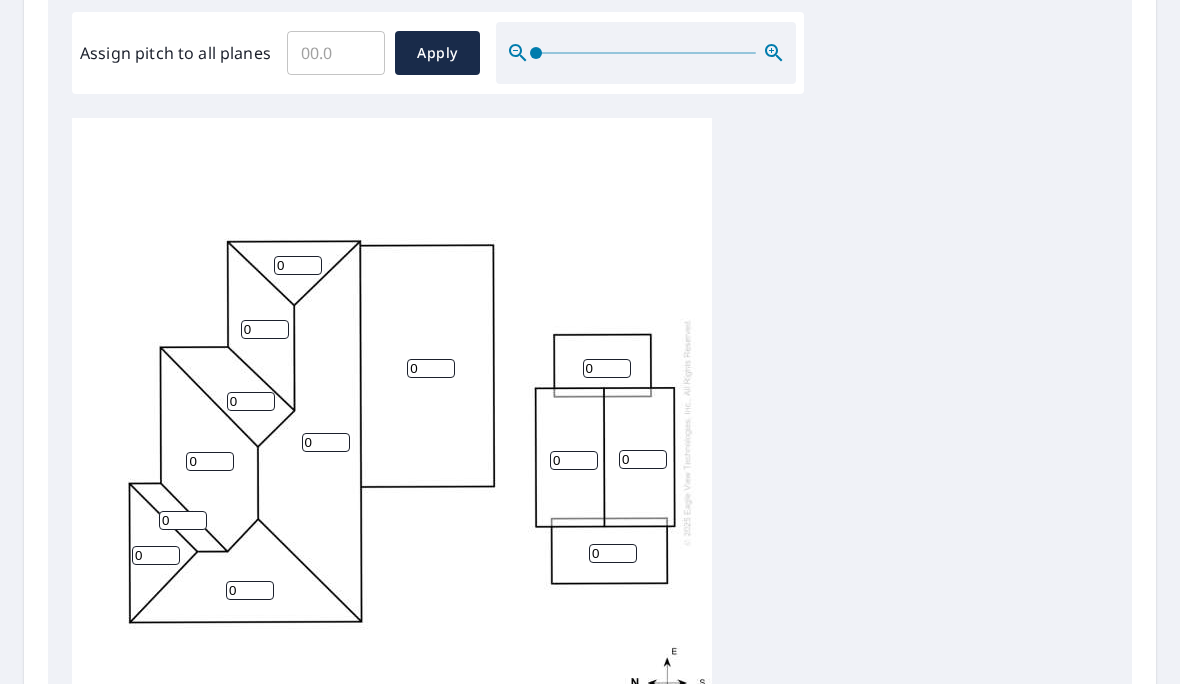 click on "Assign pitch to all planes" at bounding box center [336, 53] 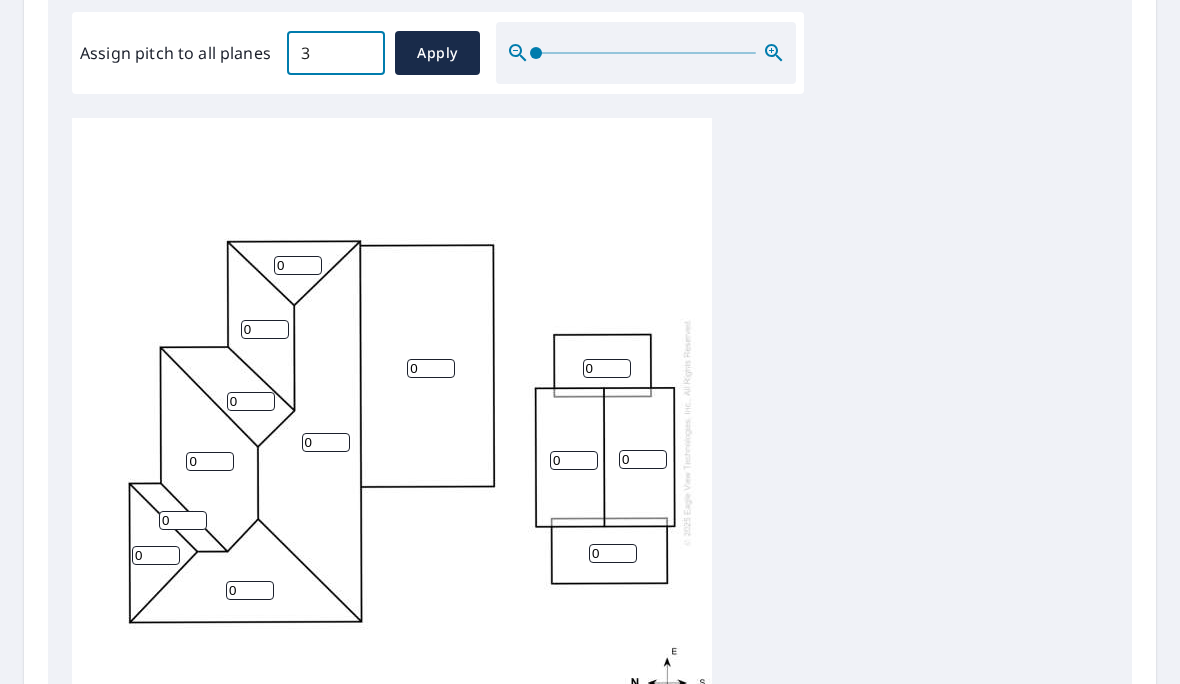 type on "3" 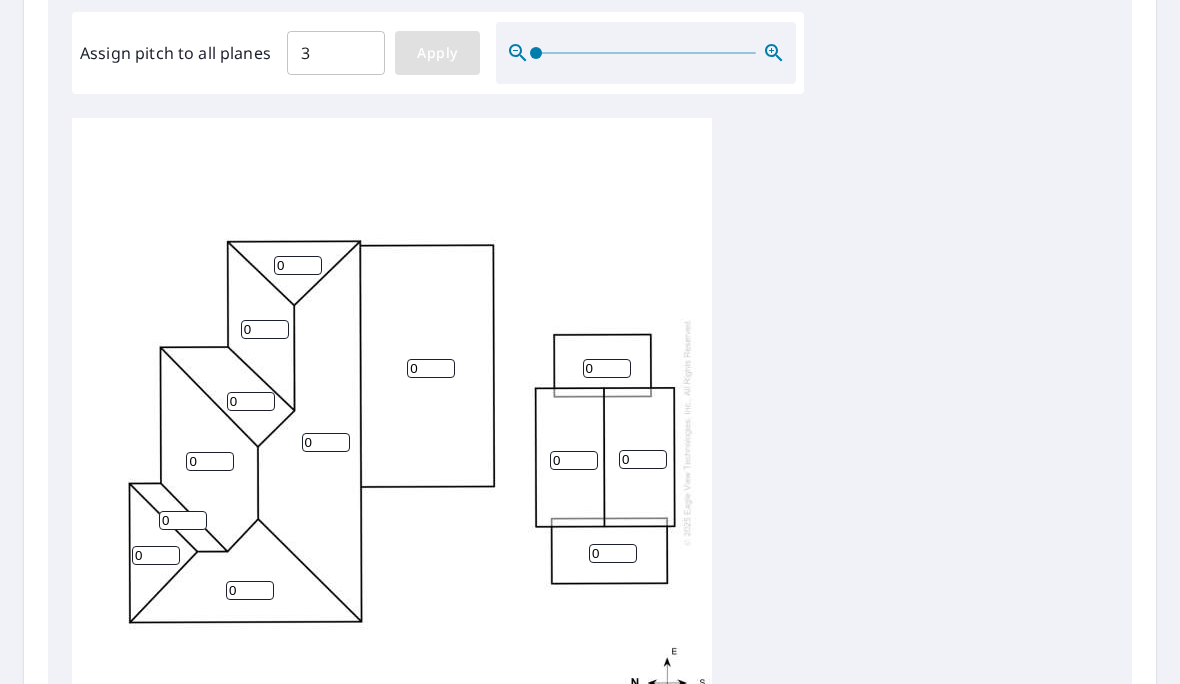 click on "Apply" at bounding box center (437, 53) 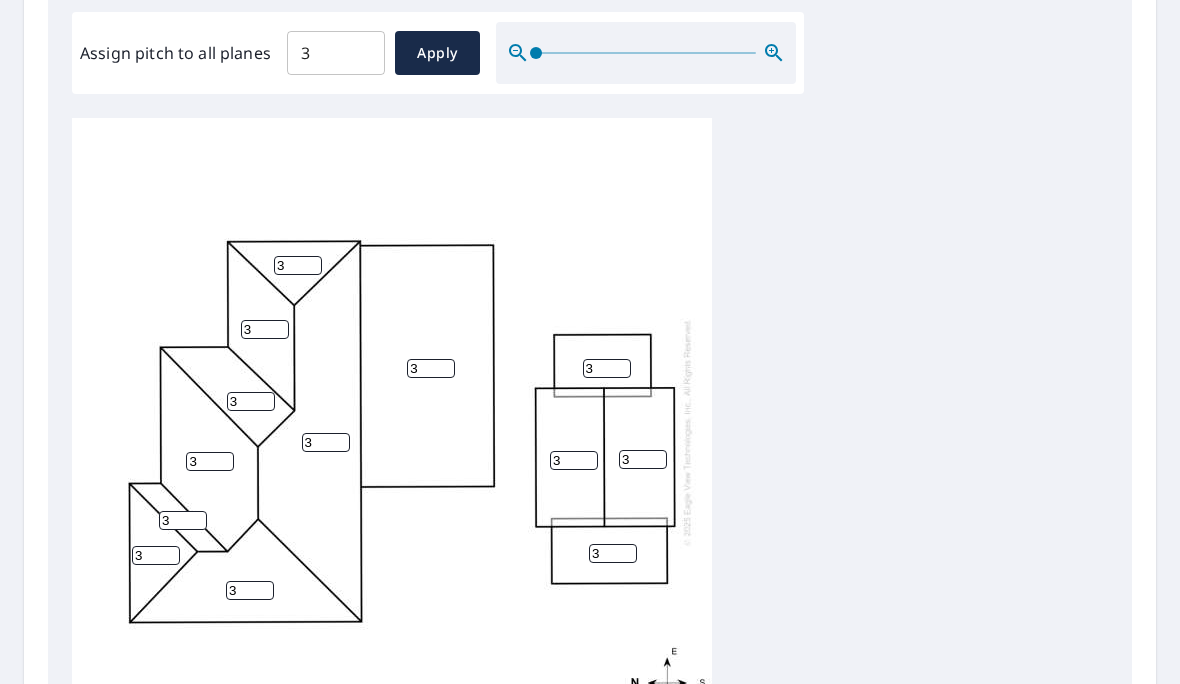 click on "3" at bounding box center [431, 368] 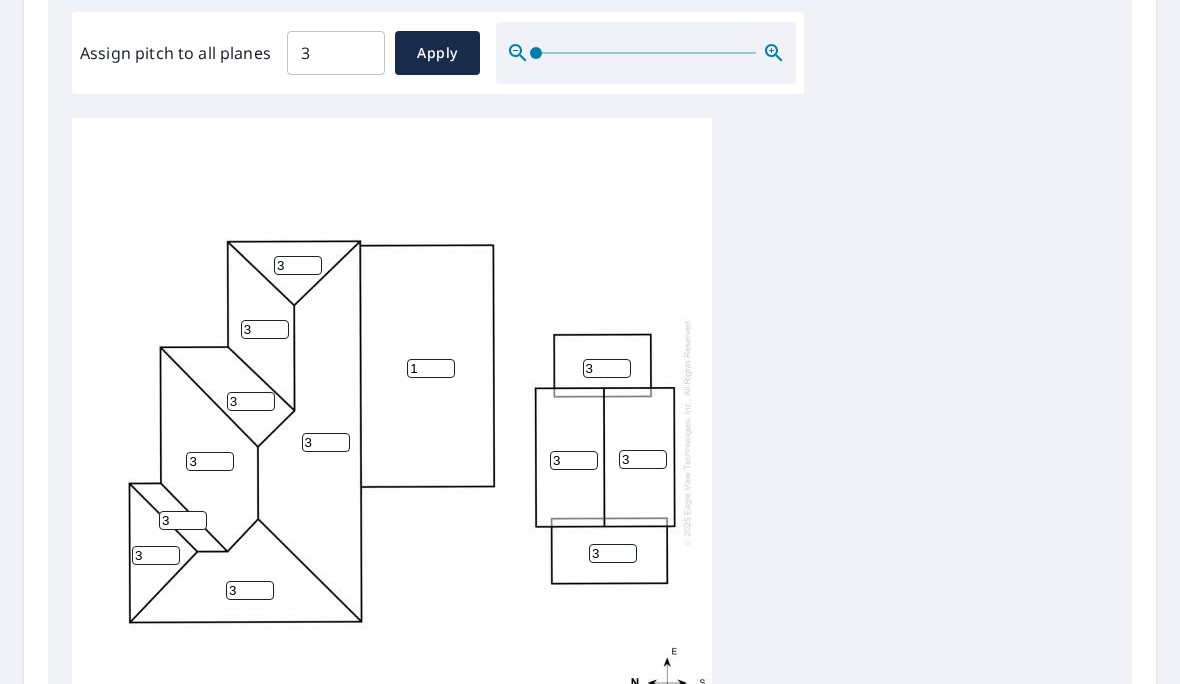 type on "1" 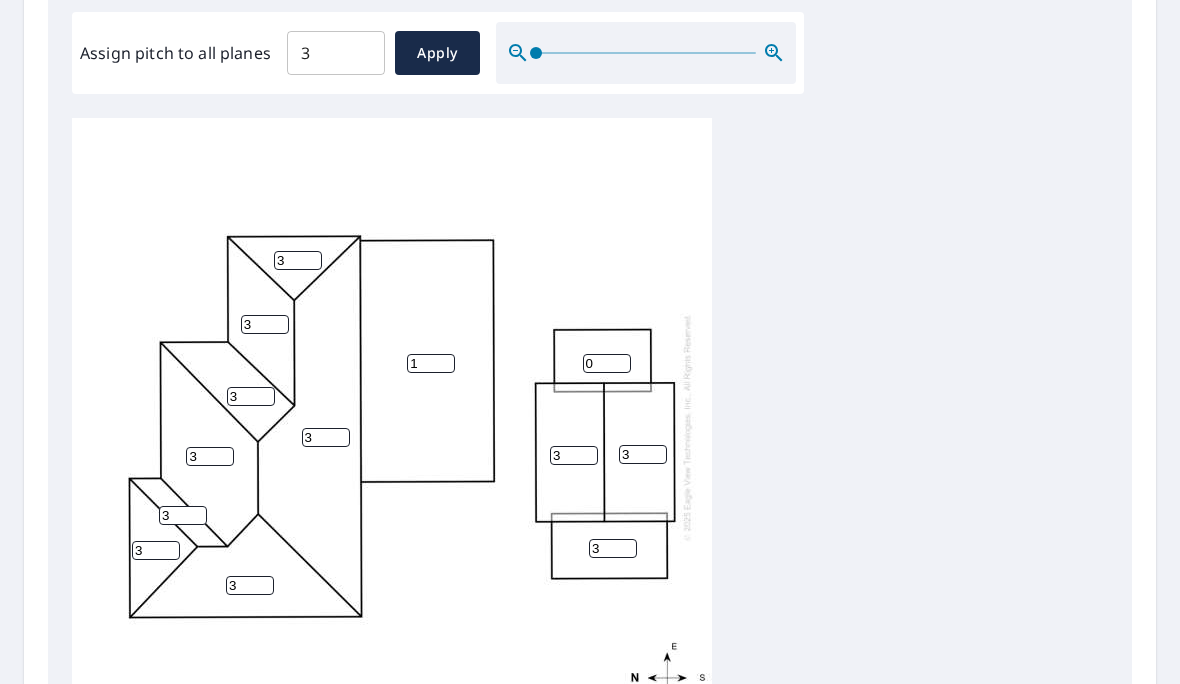 scroll, scrollTop: 5, scrollLeft: 0, axis: vertical 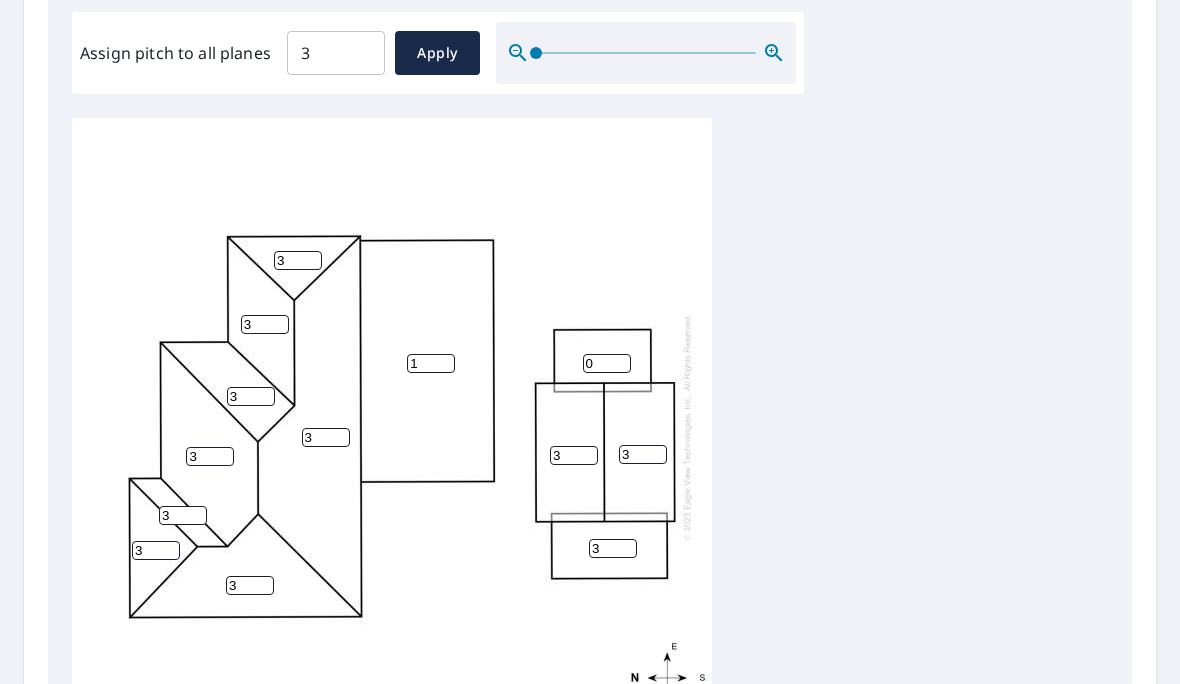 type on "0" 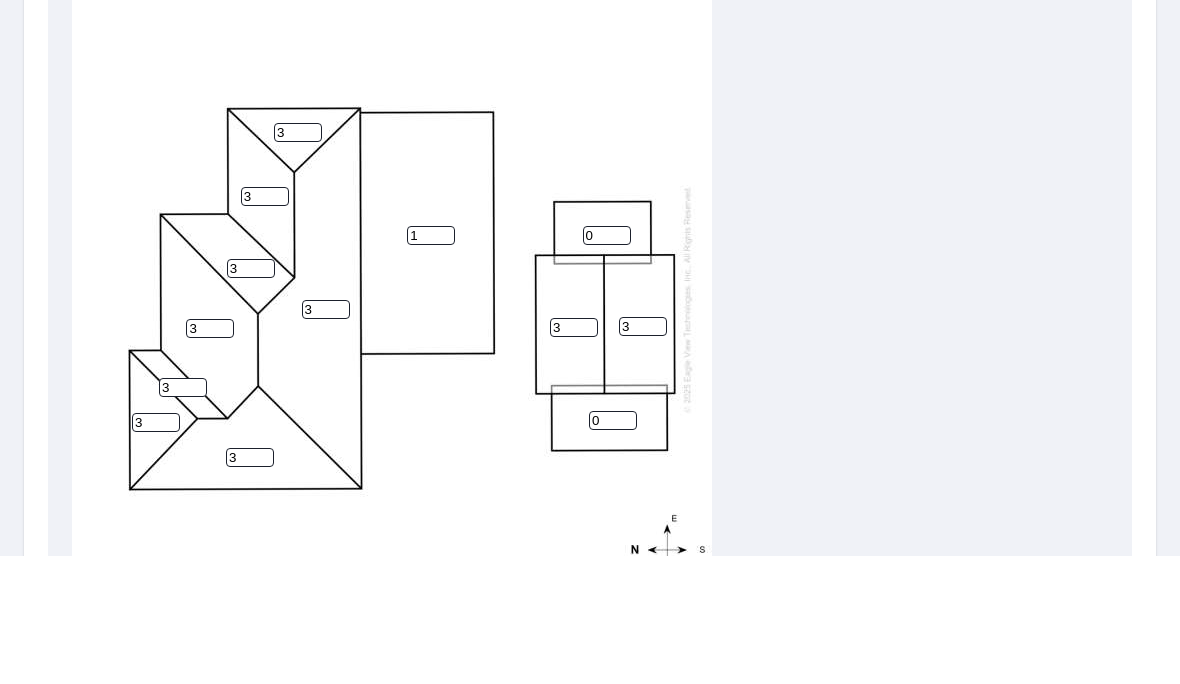 type on "0" 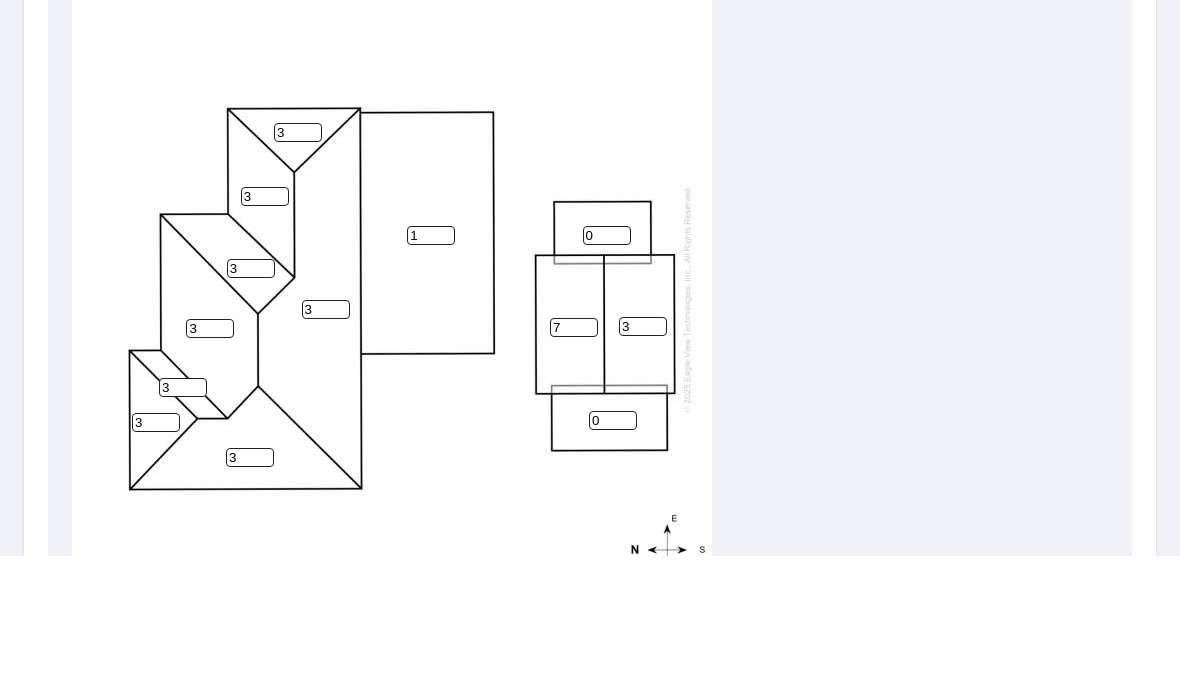 type on "7" 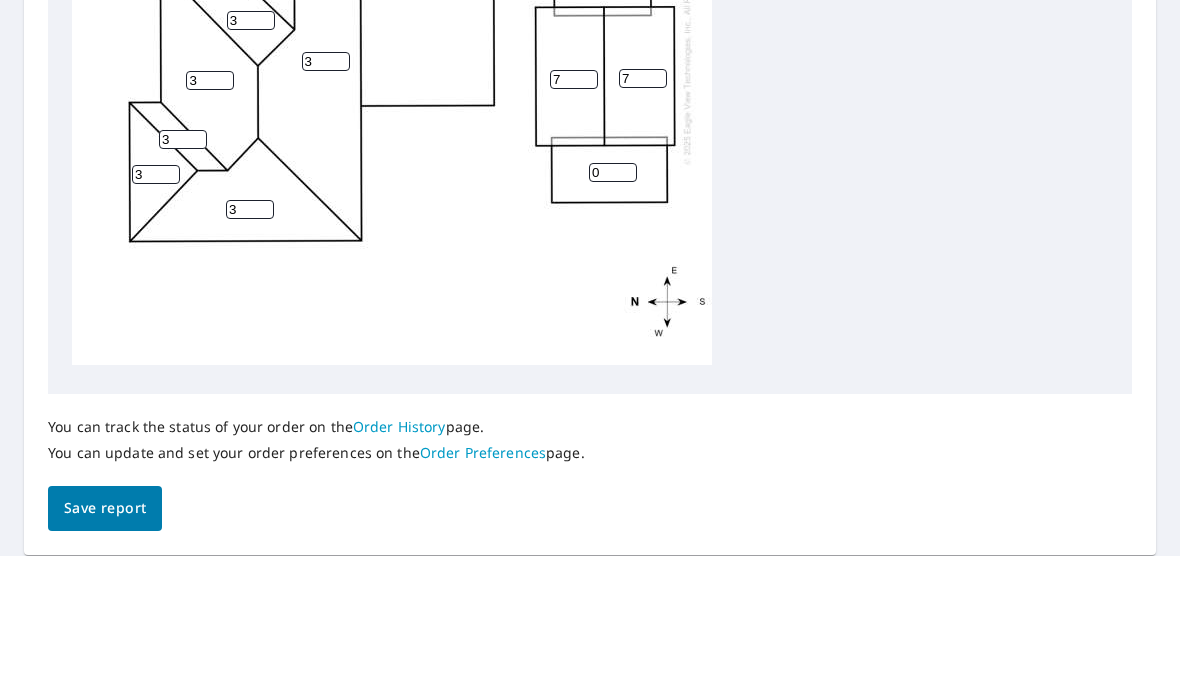 scroll, scrollTop: 852, scrollLeft: 0, axis: vertical 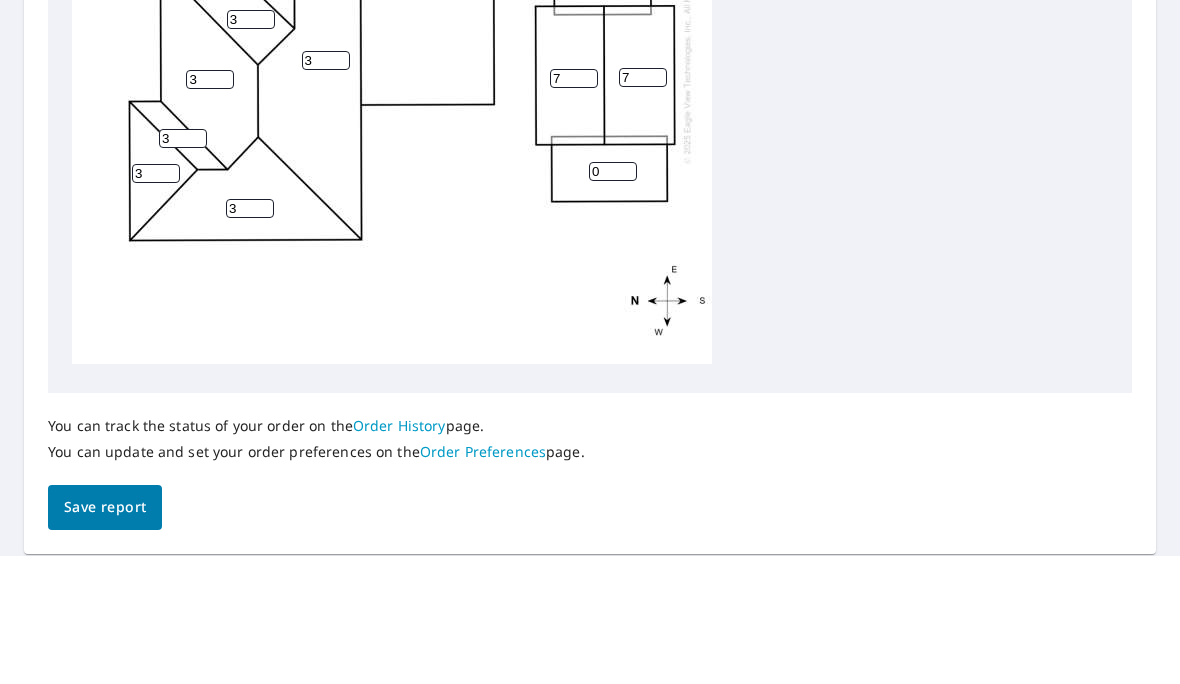 type on "7" 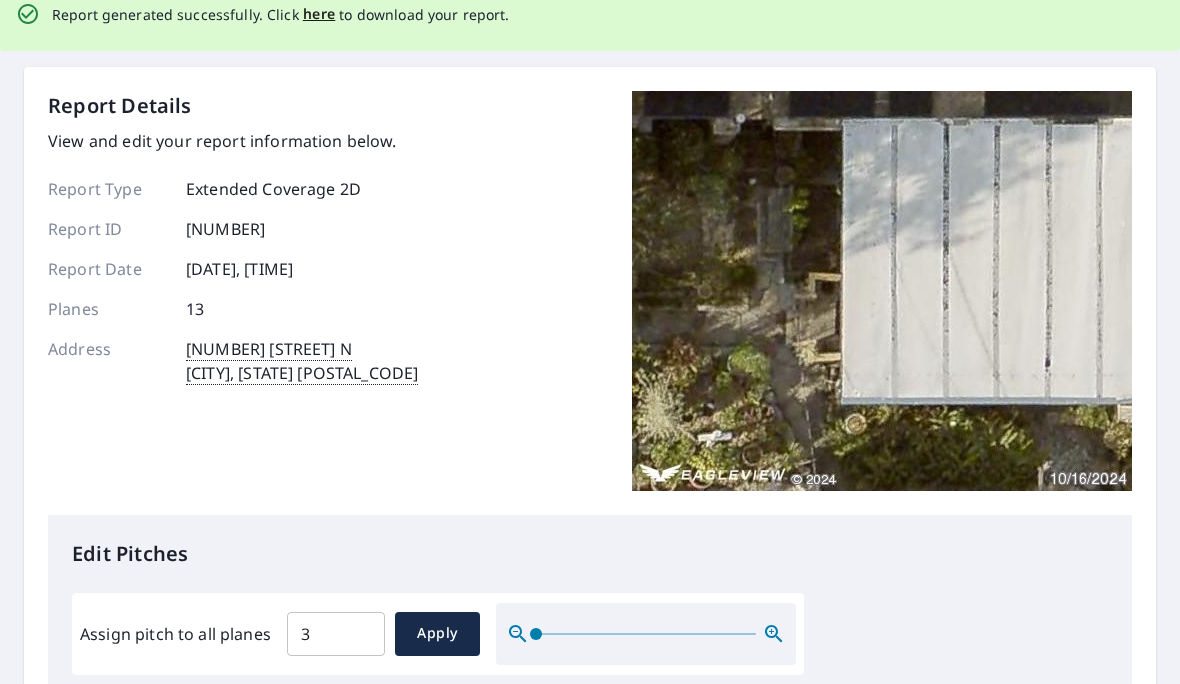 scroll, scrollTop: 0, scrollLeft: 0, axis: both 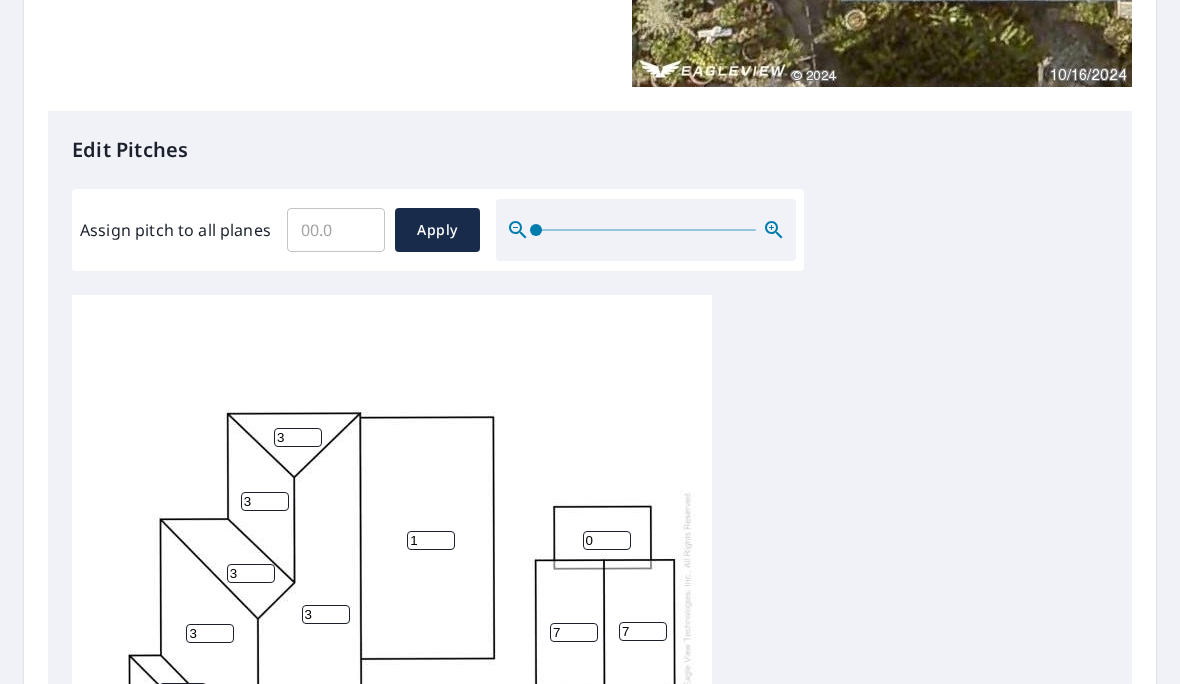 click on "Assign pitch to all planes" at bounding box center (336, 230) 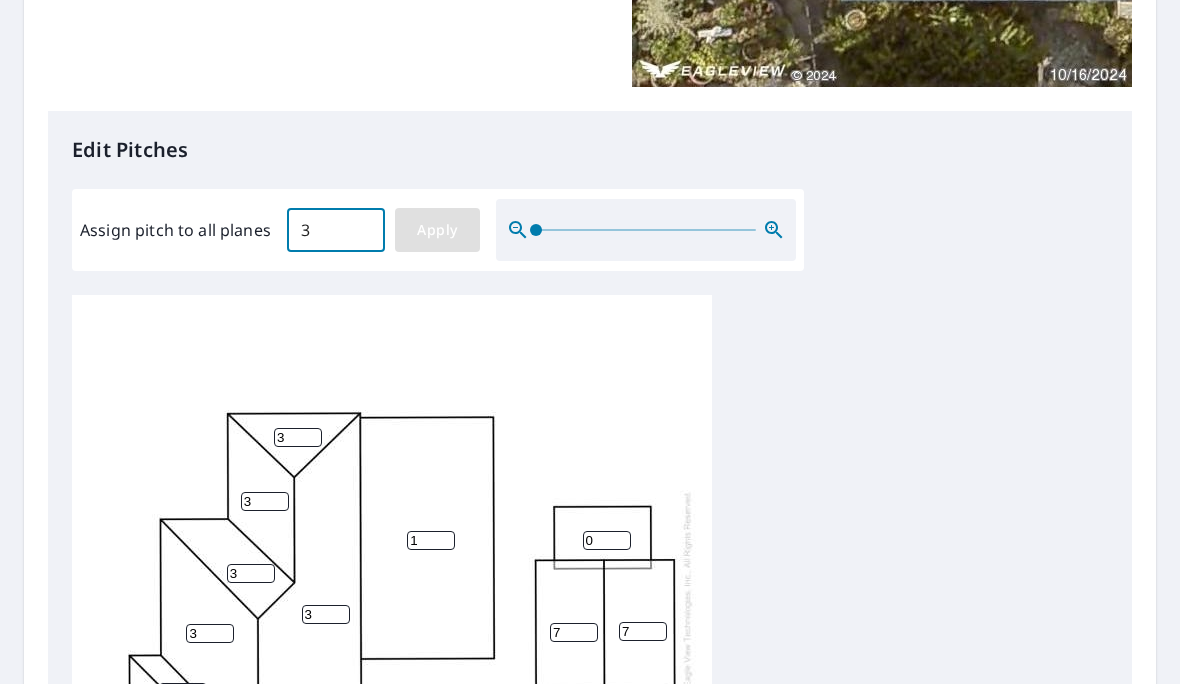 type on "3" 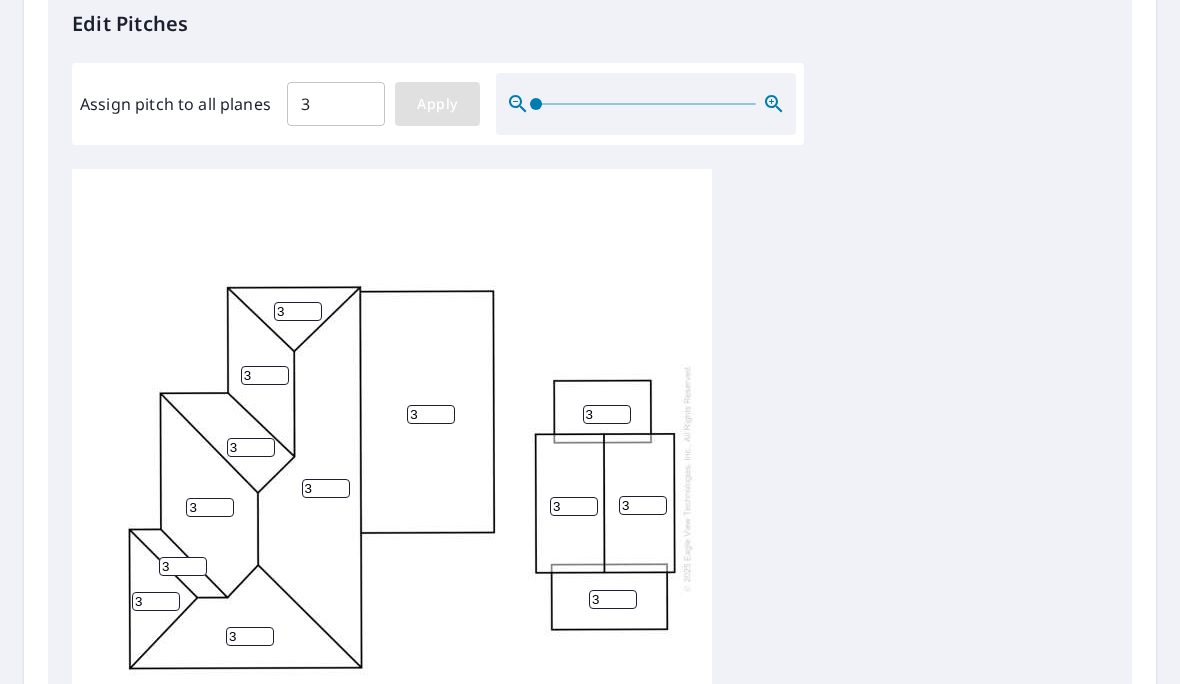 scroll, scrollTop: 550, scrollLeft: 0, axis: vertical 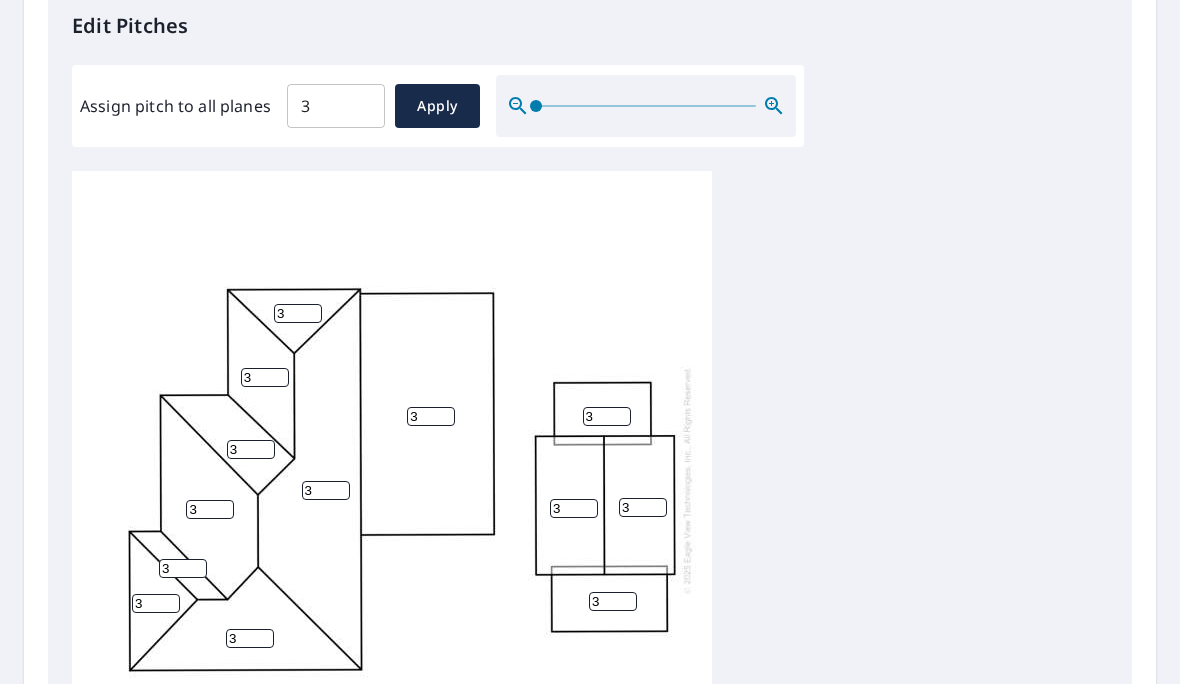 click on "3" at bounding box center [431, 416] 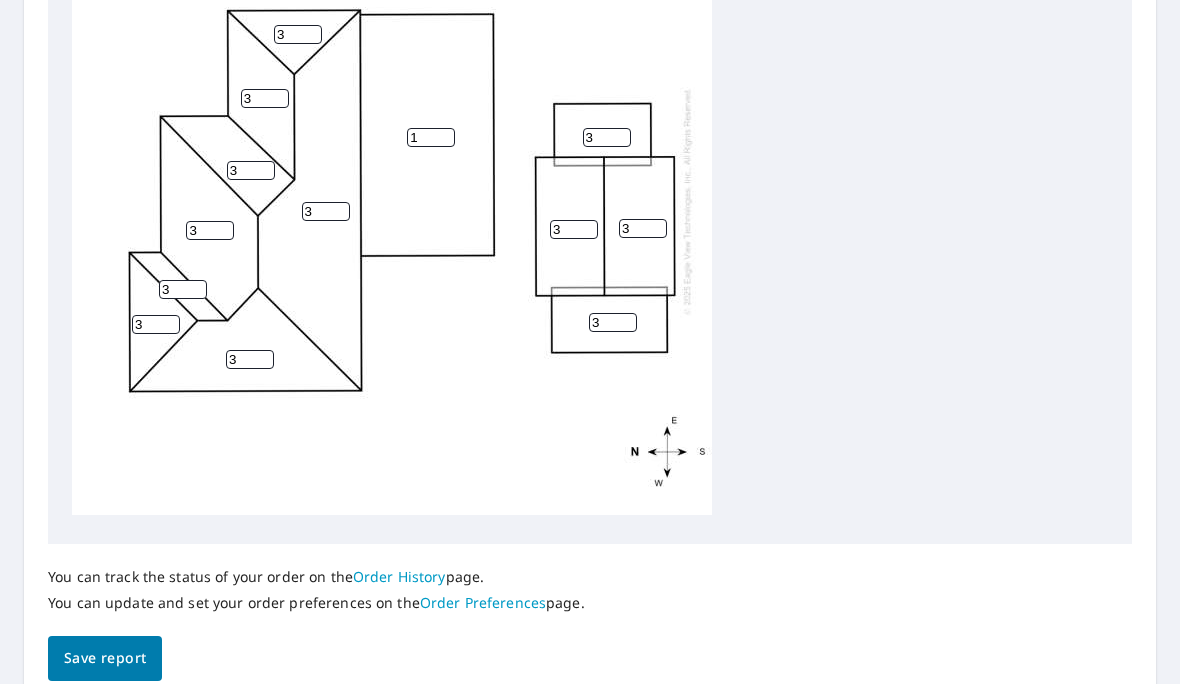 scroll, scrollTop: 823, scrollLeft: 0, axis: vertical 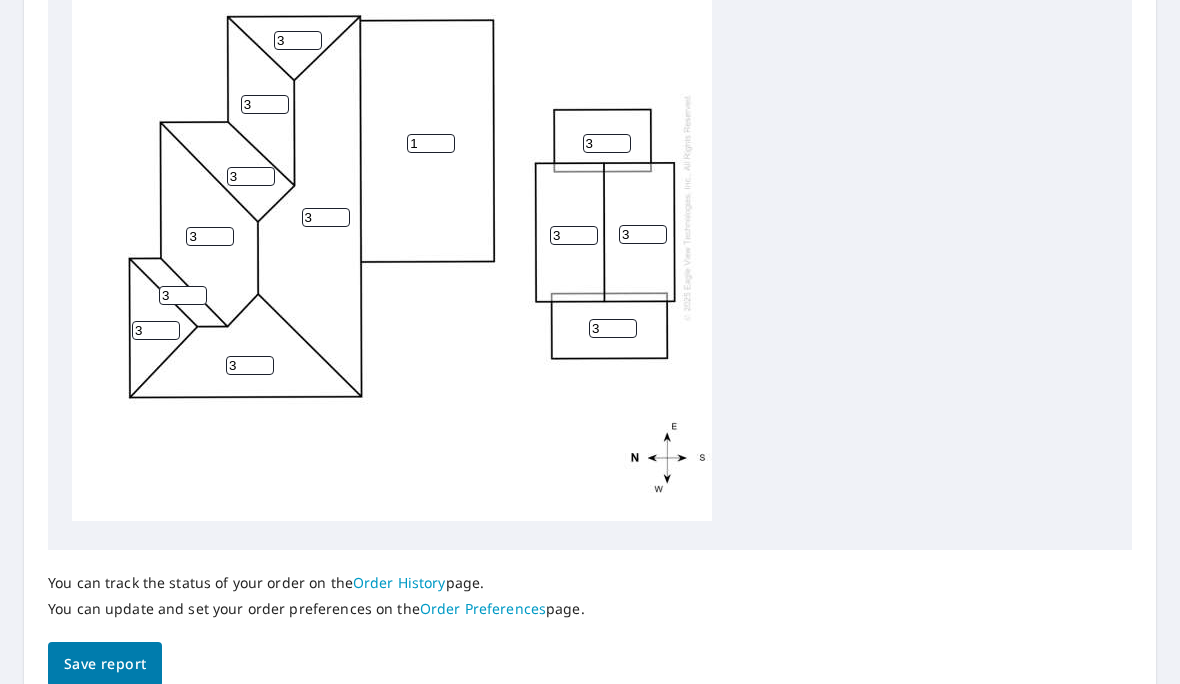 type on "1" 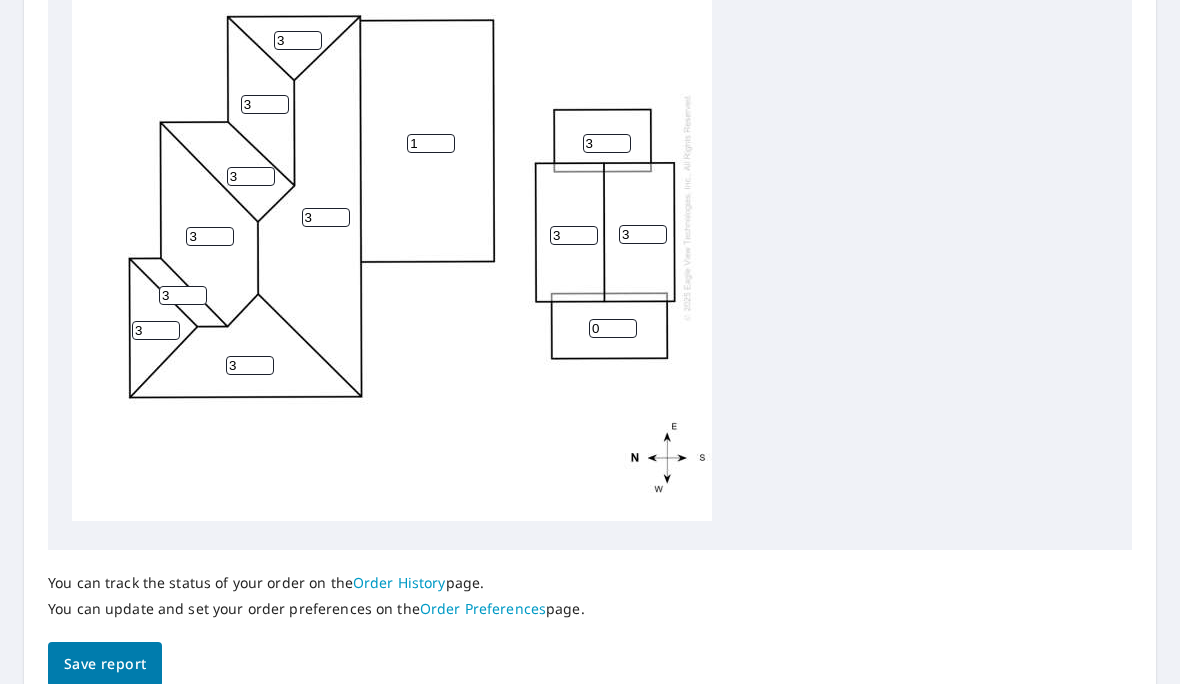 type on "0" 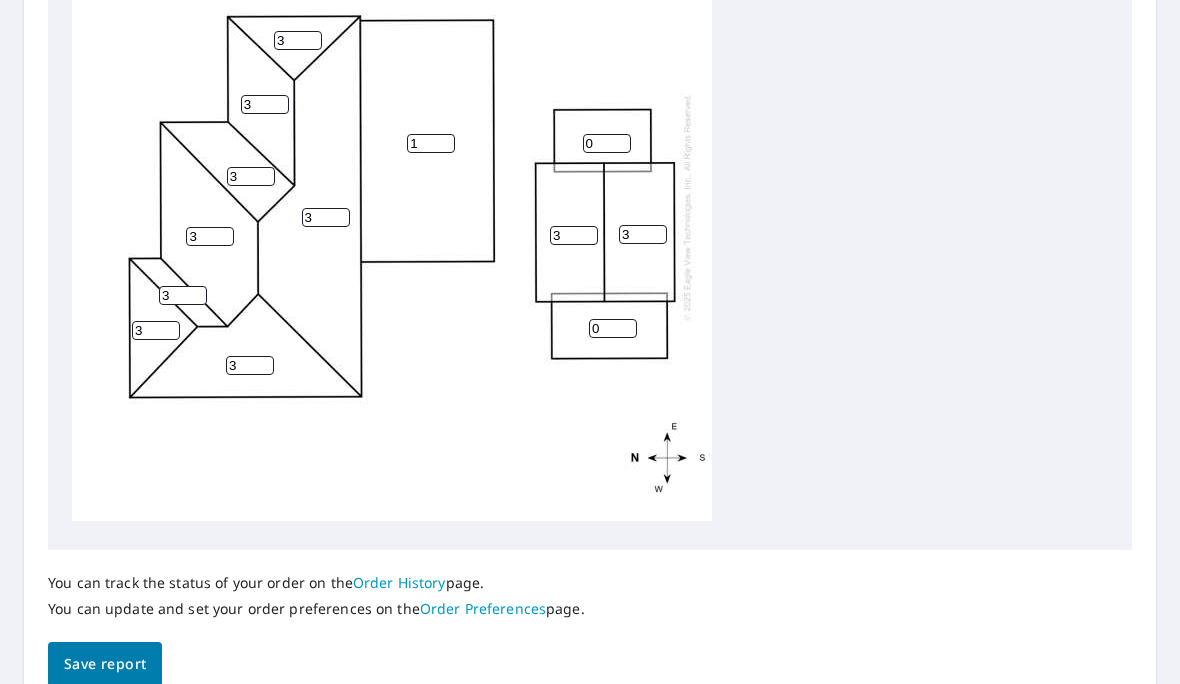 type on "0" 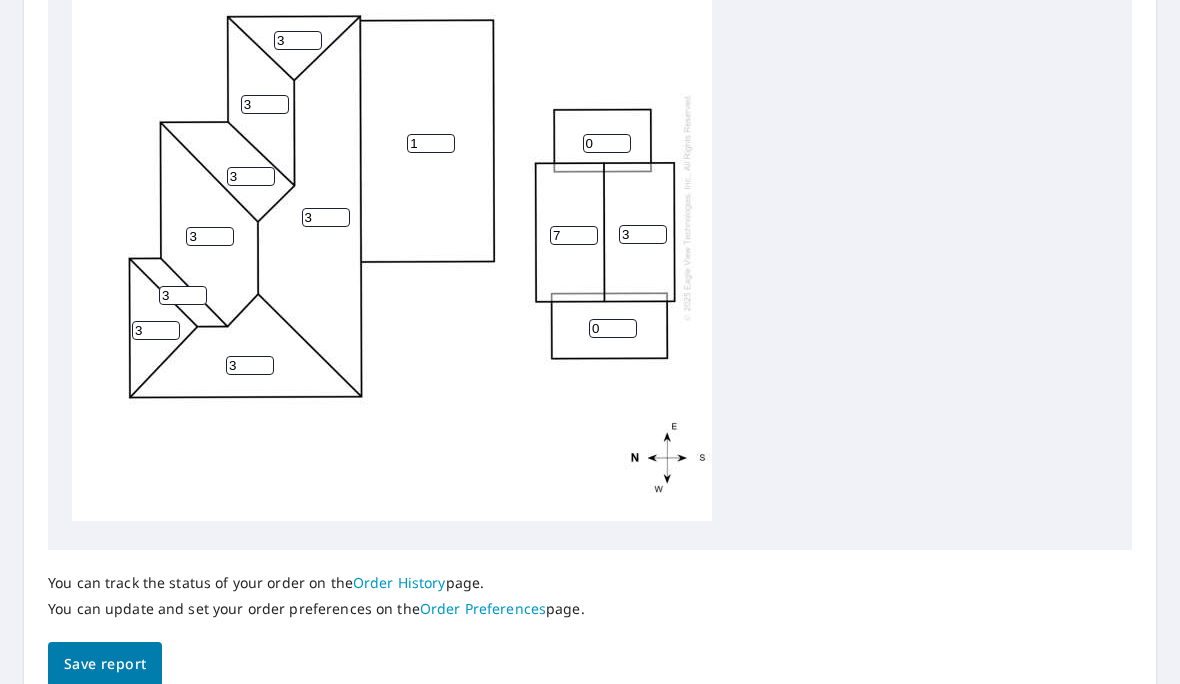 type on "7" 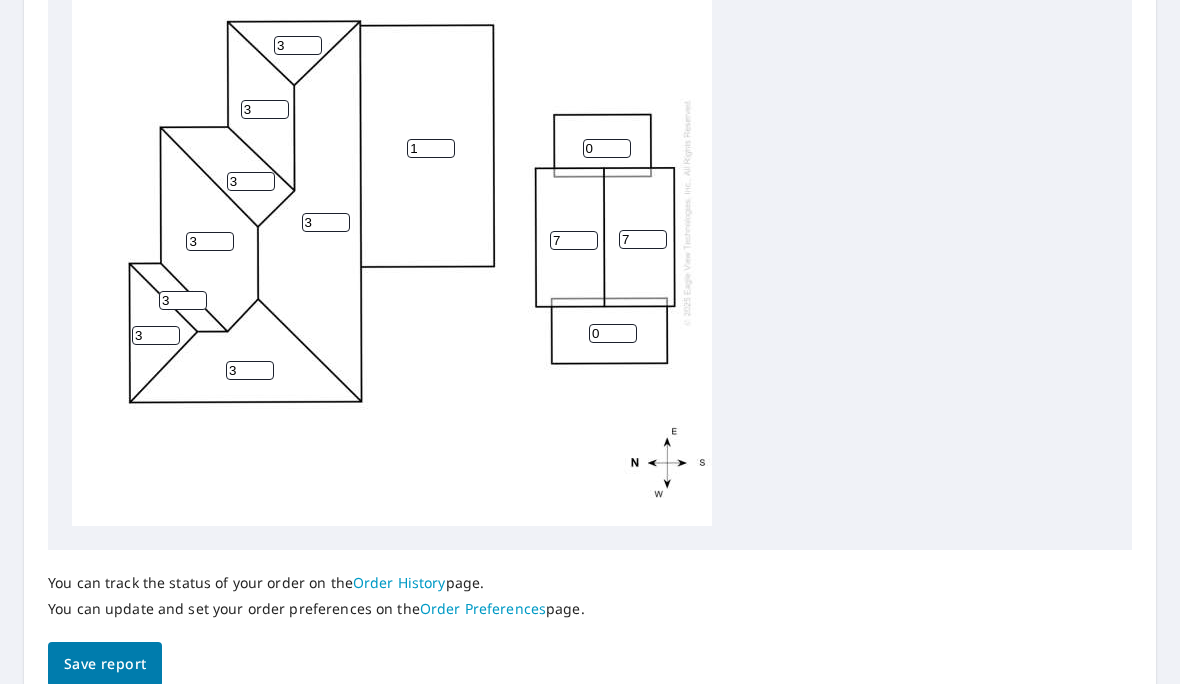 scroll, scrollTop: 0, scrollLeft: 0, axis: both 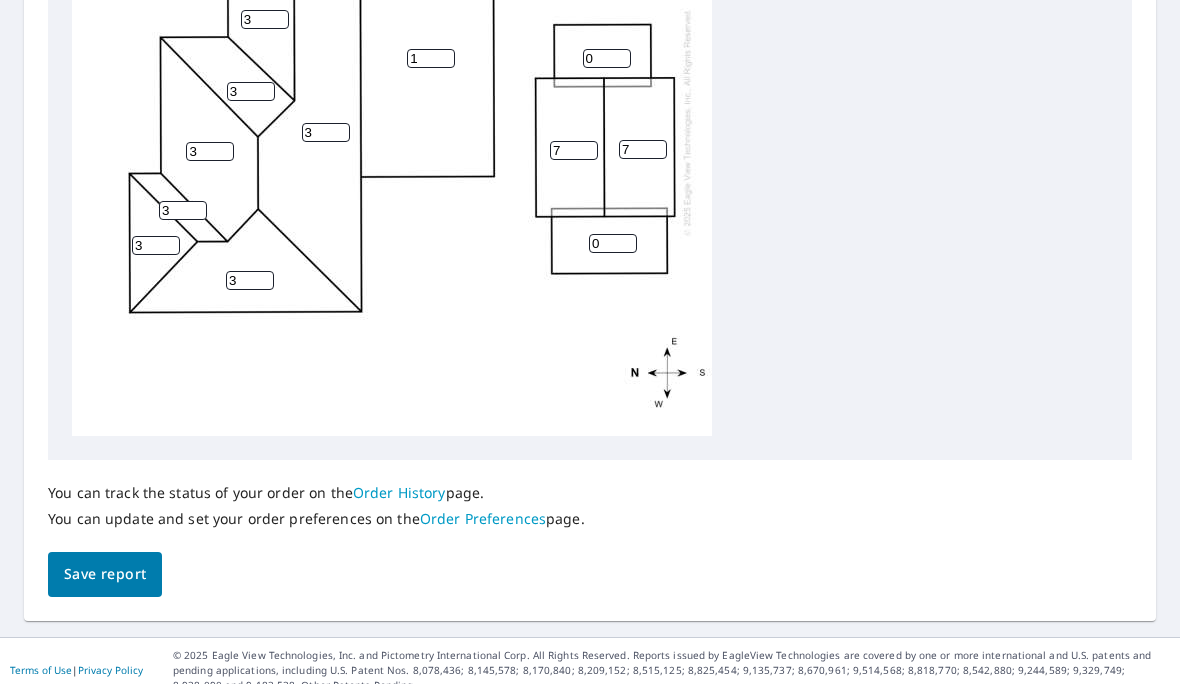 type on "7" 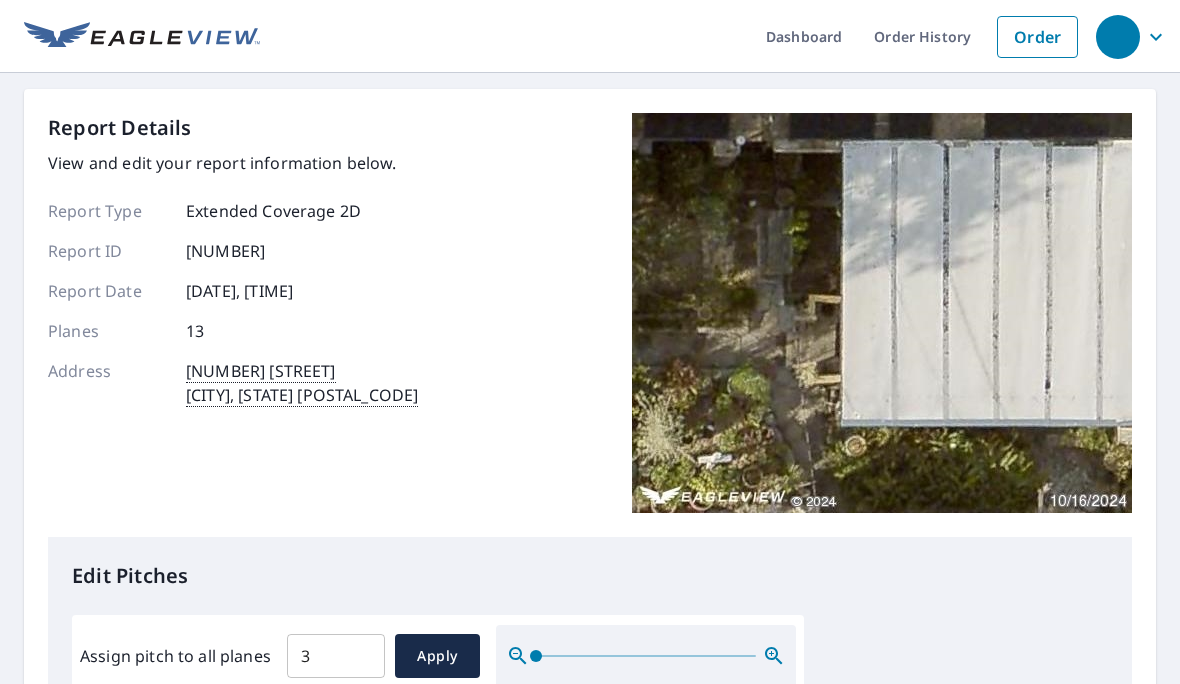 scroll, scrollTop: 0, scrollLeft: 0, axis: both 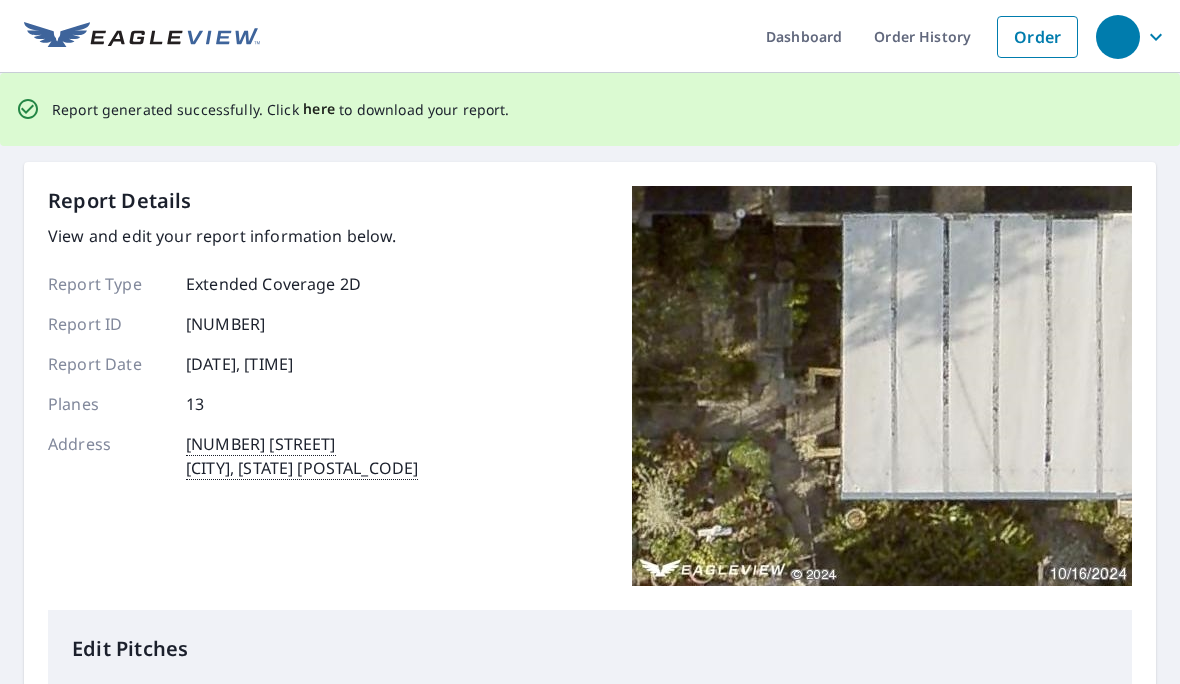 click on "here" at bounding box center [319, 109] 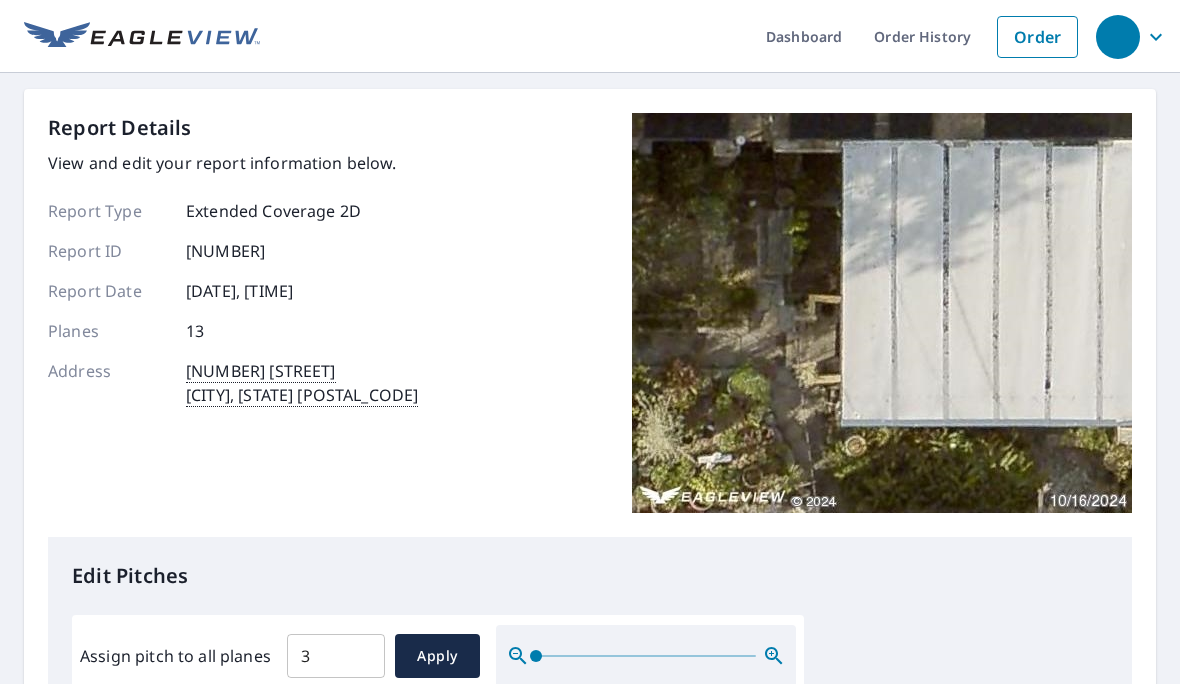 scroll, scrollTop: 0, scrollLeft: 0, axis: both 